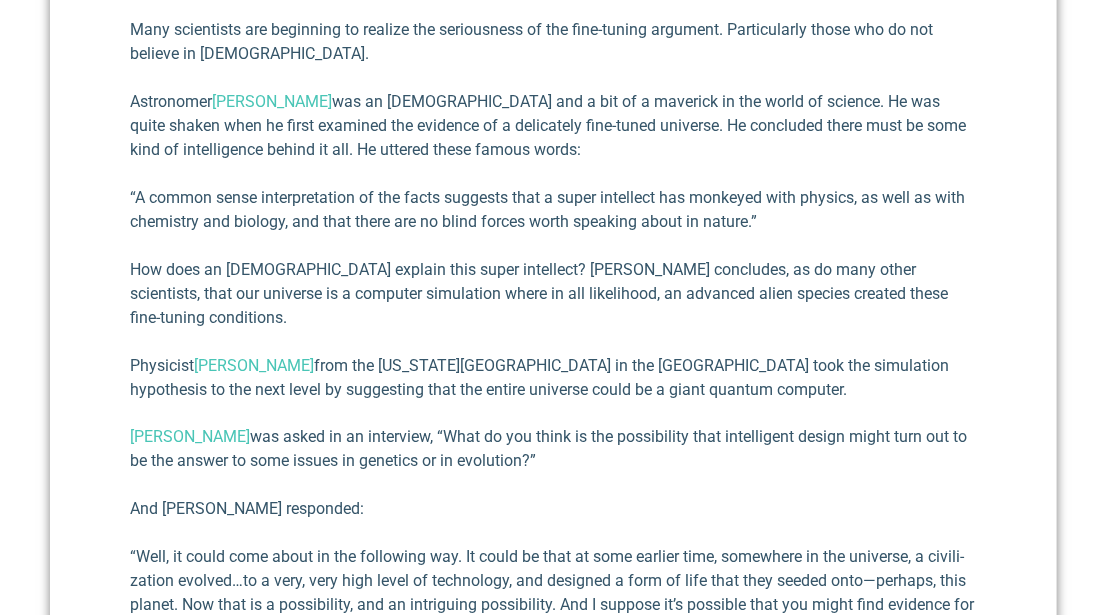 scroll, scrollTop: 1111, scrollLeft: 0, axis: vertical 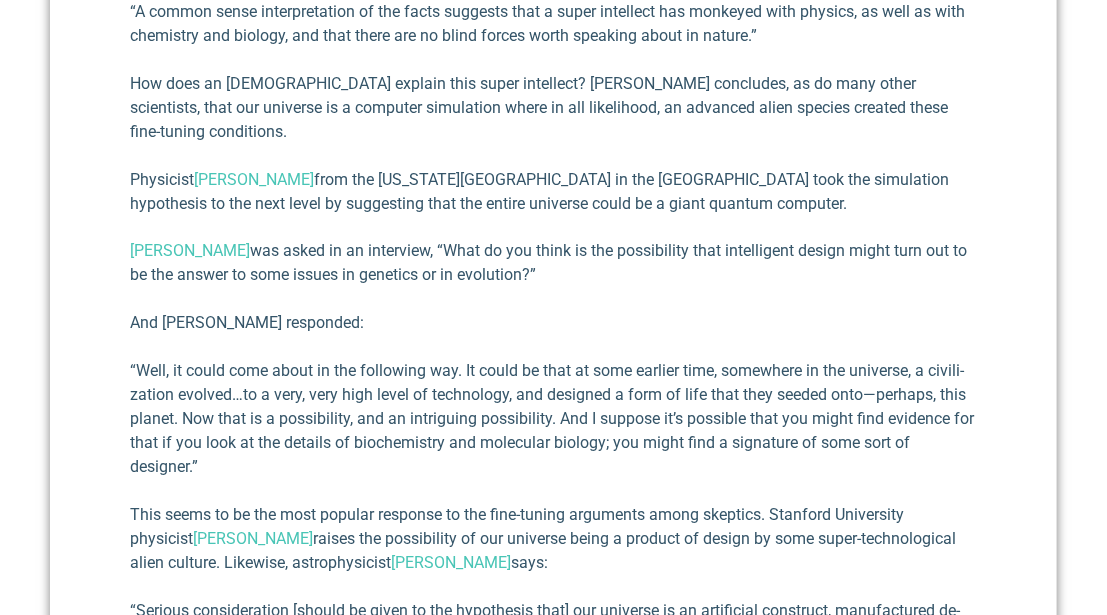 click on "Recently I read an article written by  Dr. Melvin Vopson  who is a professor of physics at the University of Portsmouth. In the article he confesses that “physicists have long struggled to explain why the universe started out with conditions for life.”
All modern scientists agree that the universe seems to be fine-tuned for life. There are so many features in our universe that without which, or if they were slightly different, life could not exist. The universe in which we live gives the appearance of having been designed with incredible precision.
Many scientists are beginning to realize the seriousness of the fine-tuning argument. Particularly those who do not believe in God.
Astronomer  Fred Hoyle  was an atheist and a bit of a maverick in the world of science. He was quite shaken when he first examined the evidence of a delicately fine-tuned universe. He concluded there must be some kind of intelligence behind it all. He uttered these famous words:
Physicist  Seth Lloyd" at bounding box center (553, 512) 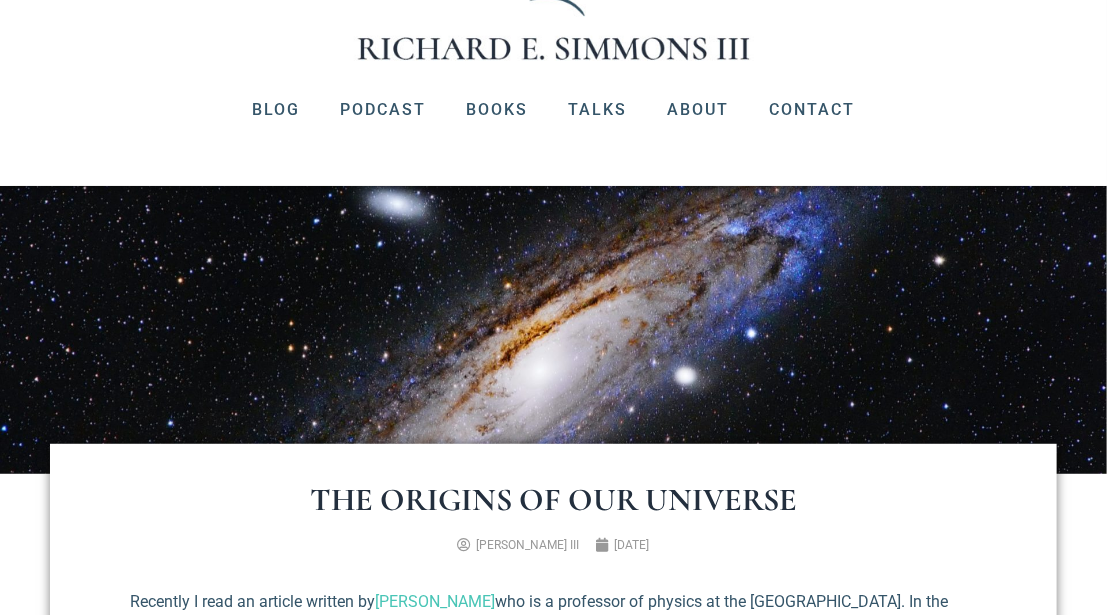 scroll, scrollTop: 0, scrollLeft: 0, axis: both 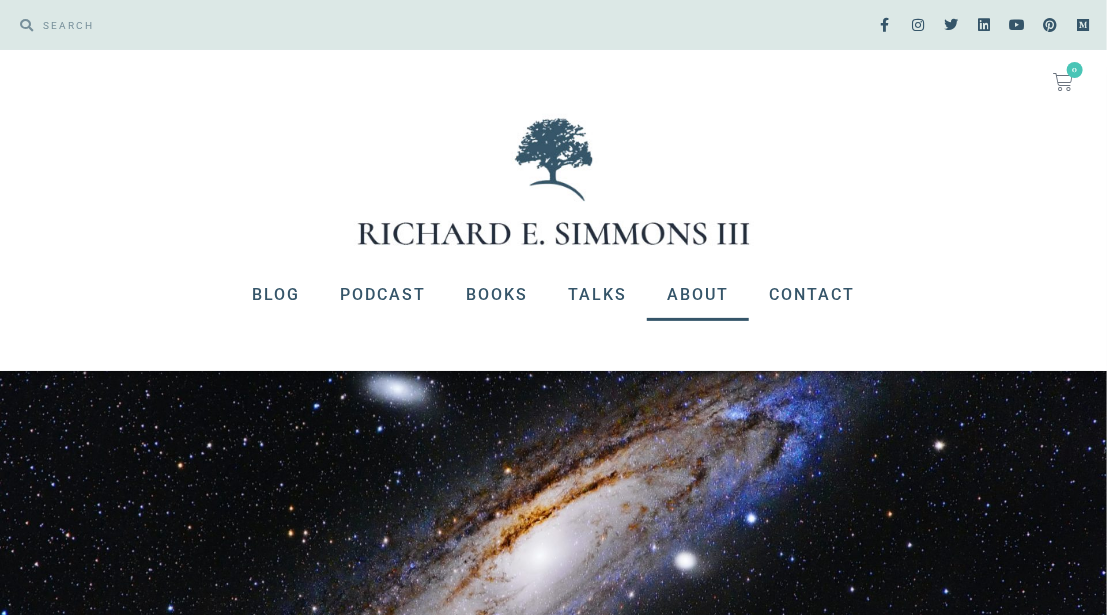 click on "About" 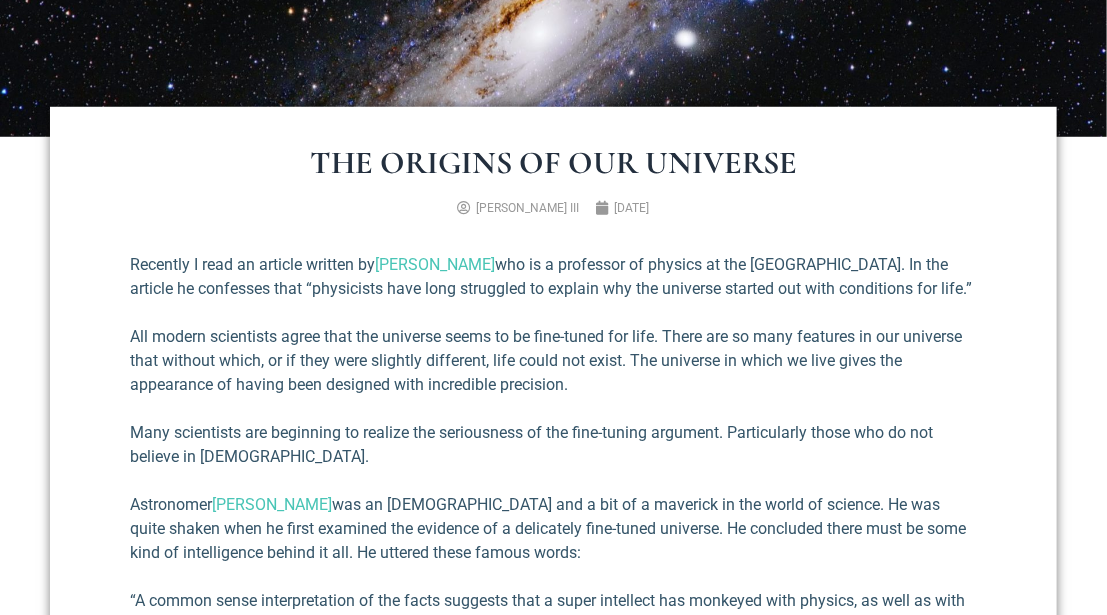 scroll, scrollTop: 0, scrollLeft: 0, axis: both 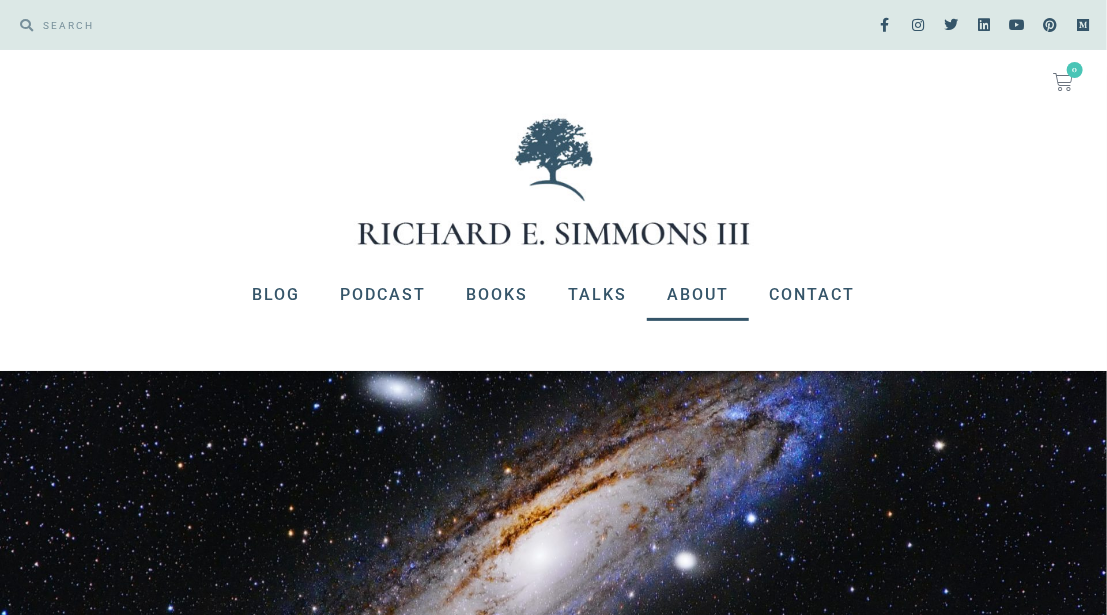click on "About" 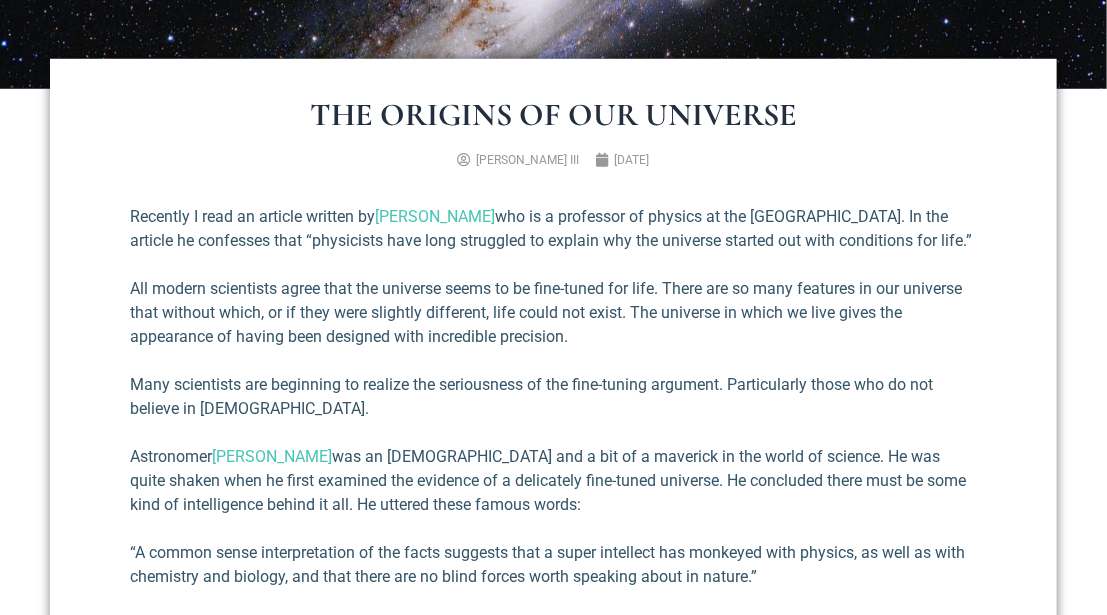 scroll, scrollTop: 555, scrollLeft: 0, axis: vertical 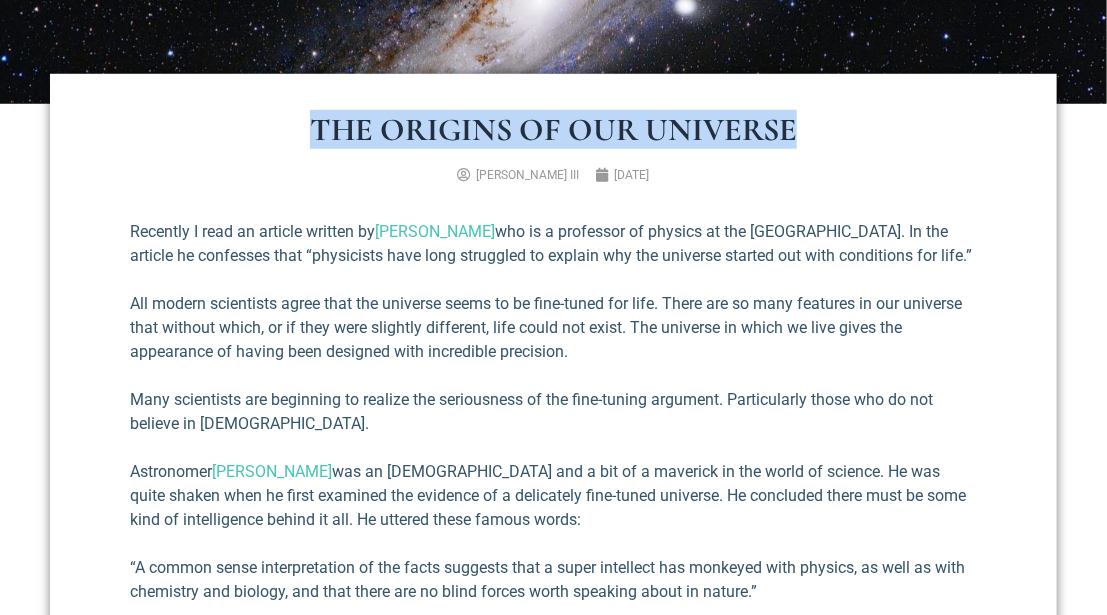 drag, startPoint x: 805, startPoint y: 128, endPoint x: 315, endPoint y: 144, distance: 490.26117 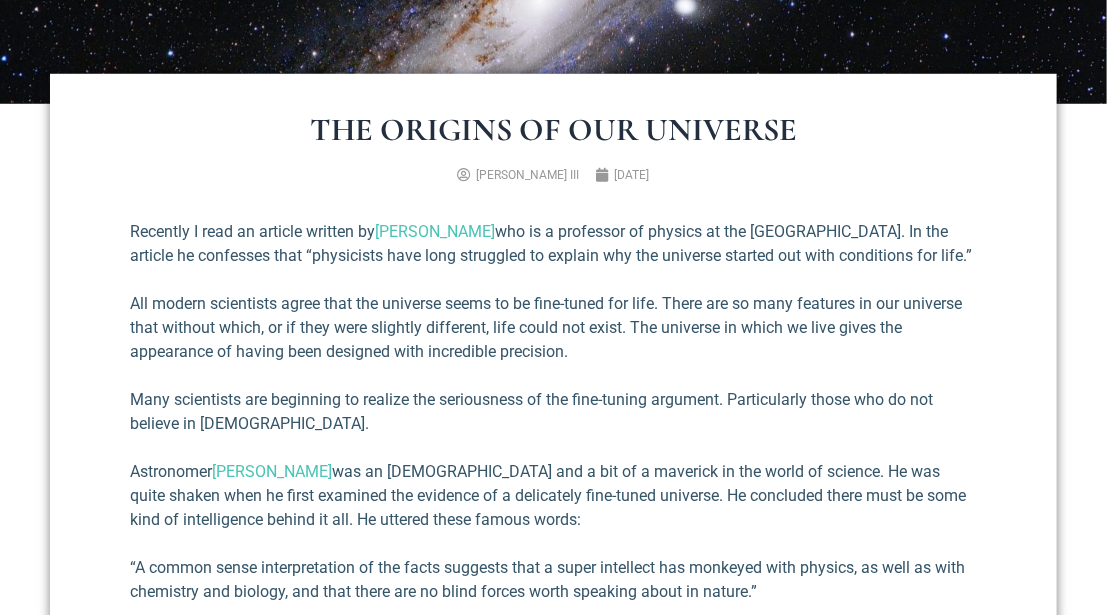click on "Recently I read an article written by  Dr. Melvin Vopson  who is a professor of physics at the University of Portsmouth. In the article he confesses that “physicists have long struggled to explain why the universe started out with conditions for life.”
All modern scientists agree that the universe seems to be fine-tuned for life. There are so many features in our universe that without which, or if they were slightly different, life could not exist. The universe in which we live gives the appearance of having been designed with incredible precision.
Many scientists are beginning to realize the seriousness of the fine-tuning argument. Particularly those who do not believe in God.
Astronomer  Fred Hoyle  was an atheist and a bit of a maverick in the world of science. He was quite shaken when he first examined the evidence of a delicately fine-tuned universe. He concluded there must be some kind of intelligence behind it all. He uttered these famous words:
Physicist  Seth Lloyd" at bounding box center [553, 1068] 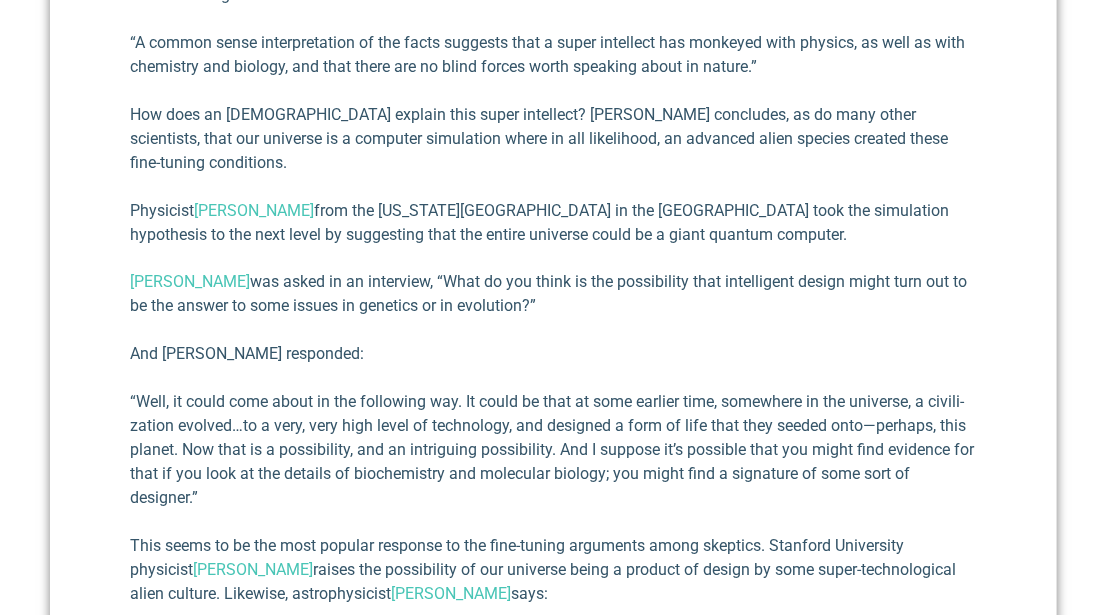 scroll, scrollTop: 1111, scrollLeft: 0, axis: vertical 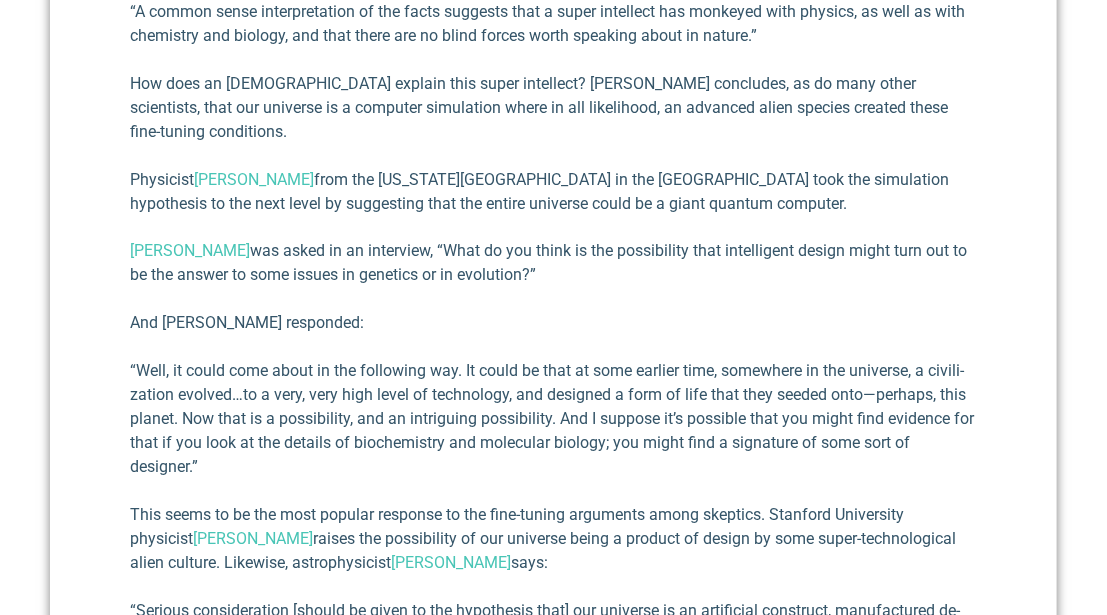 drag, startPoint x: 557, startPoint y: 271, endPoint x: 119, endPoint y: 251, distance: 438.4564 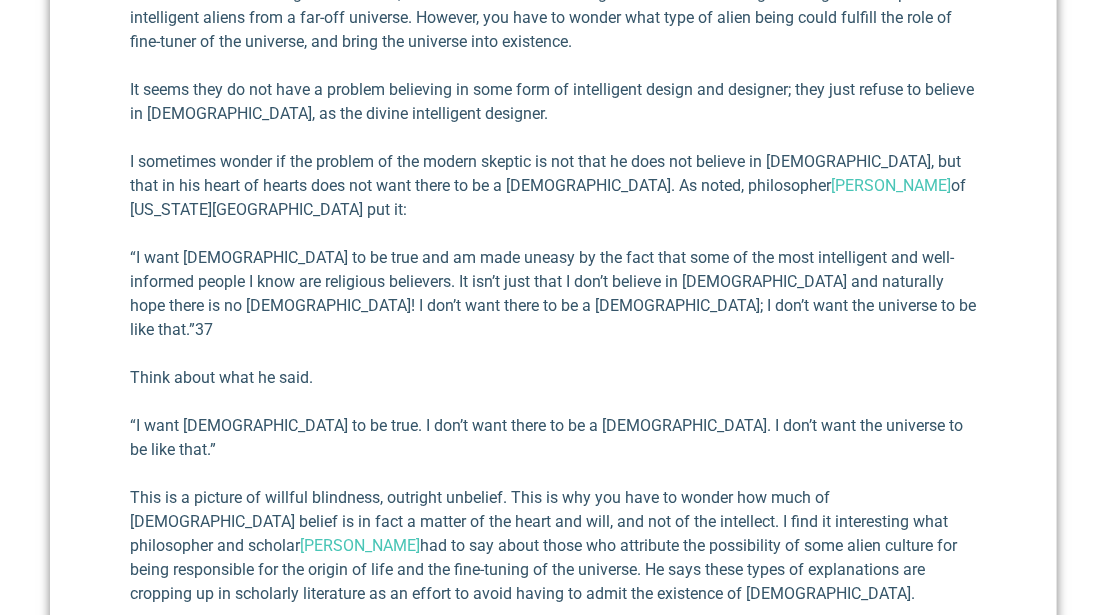 scroll, scrollTop: 1851, scrollLeft: 0, axis: vertical 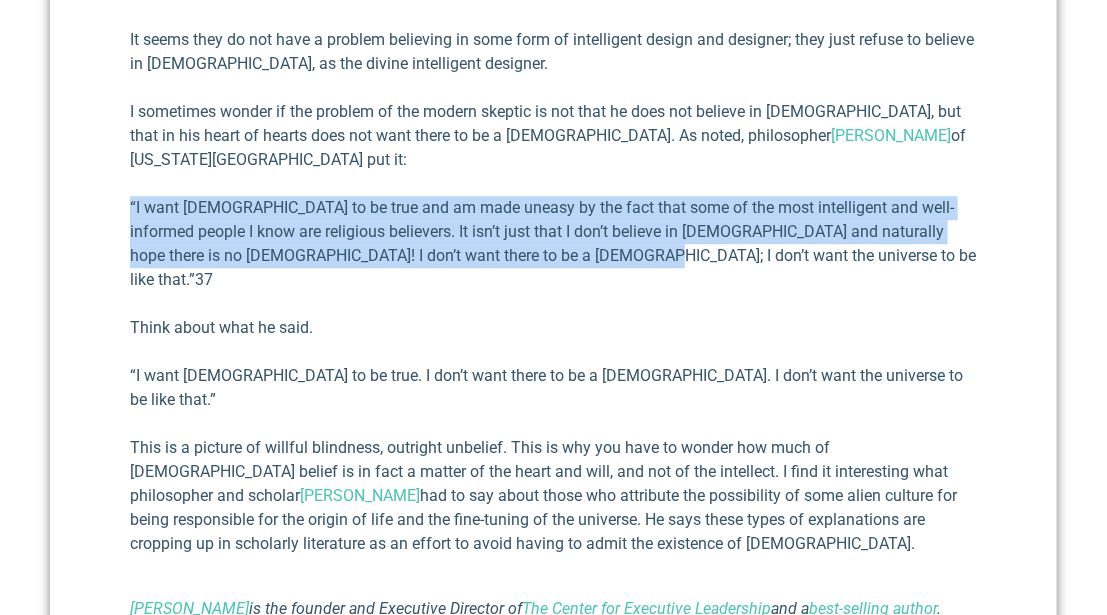 drag, startPoint x: 122, startPoint y: 176, endPoint x: 542, endPoint y: 235, distance: 424.1238 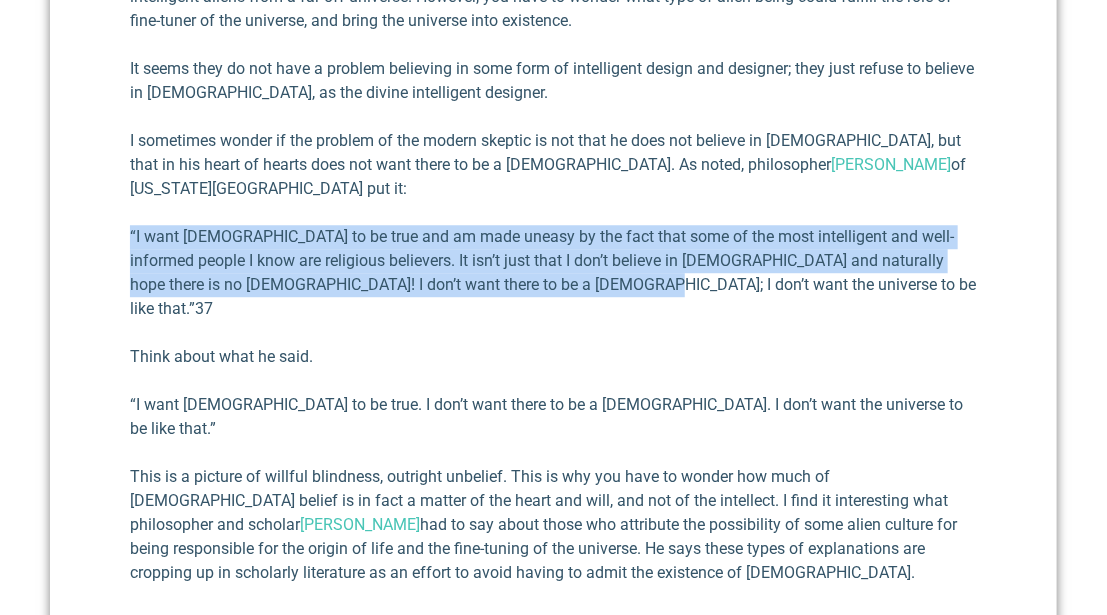 scroll, scrollTop: 1831, scrollLeft: 0, axis: vertical 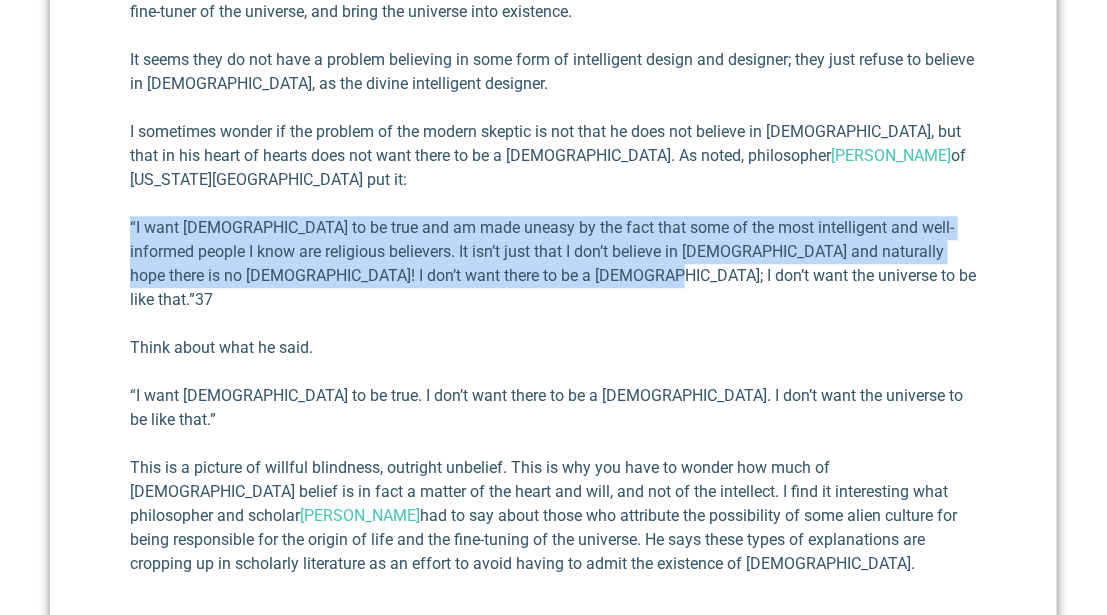 click on "“I want atheism to be true and am made uneasy by the fact that some of the most intelligent and well-informed people I know are religious believers. It isn’t just that I don’t believe in God and naturally hope there is no God! I don’t want there to be a God; I don’t want the universe to be like that.”37" at bounding box center (553, 264) 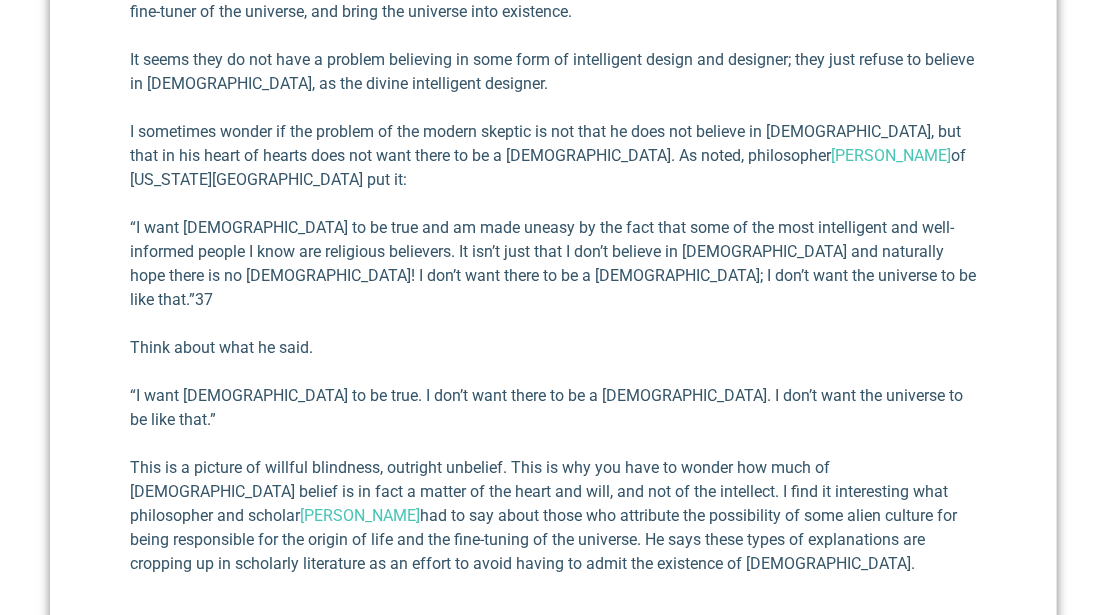 click on "“I want atheism to be true and am made uneasy by the fact that some of the most intelligent and well-informed people I know are religious believers. It isn’t just that I don’t believe in God and naturally hope there is no God! I don’t want there to be a God; I don’t want the universe to be like that.”37" at bounding box center (553, 264) 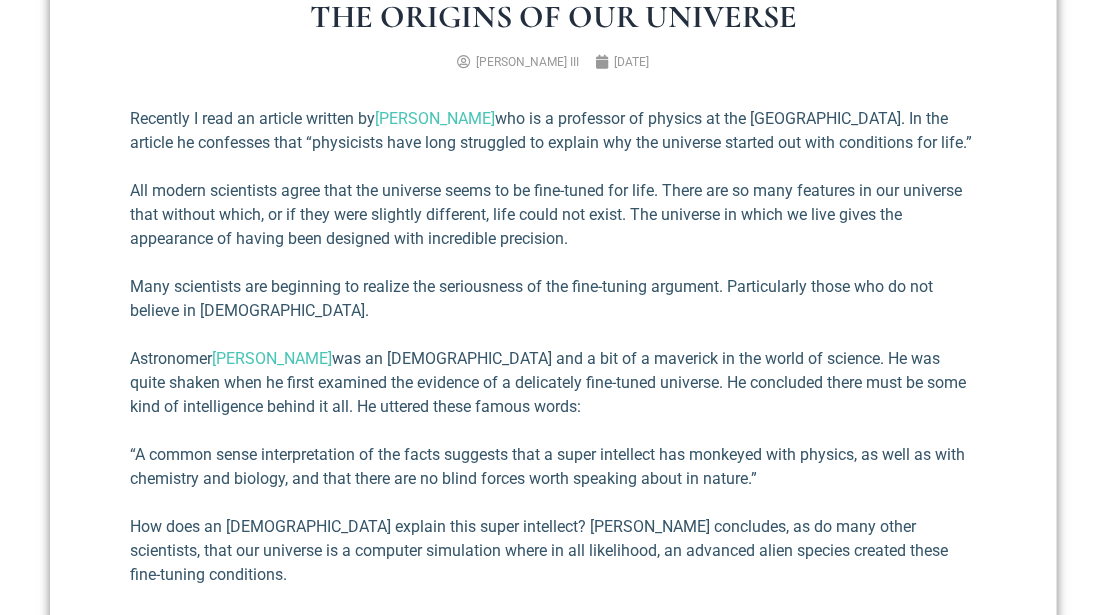 scroll, scrollTop: 854, scrollLeft: 0, axis: vertical 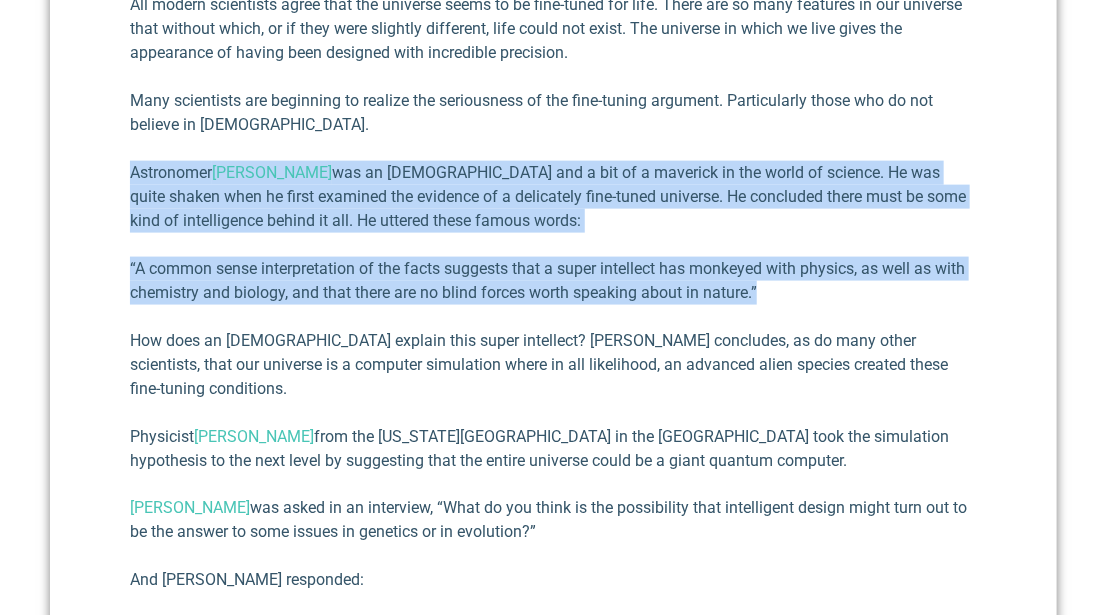 drag, startPoint x: 130, startPoint y: 192, endPoint x: 829, endPoint y: 312, distance: 709.22565 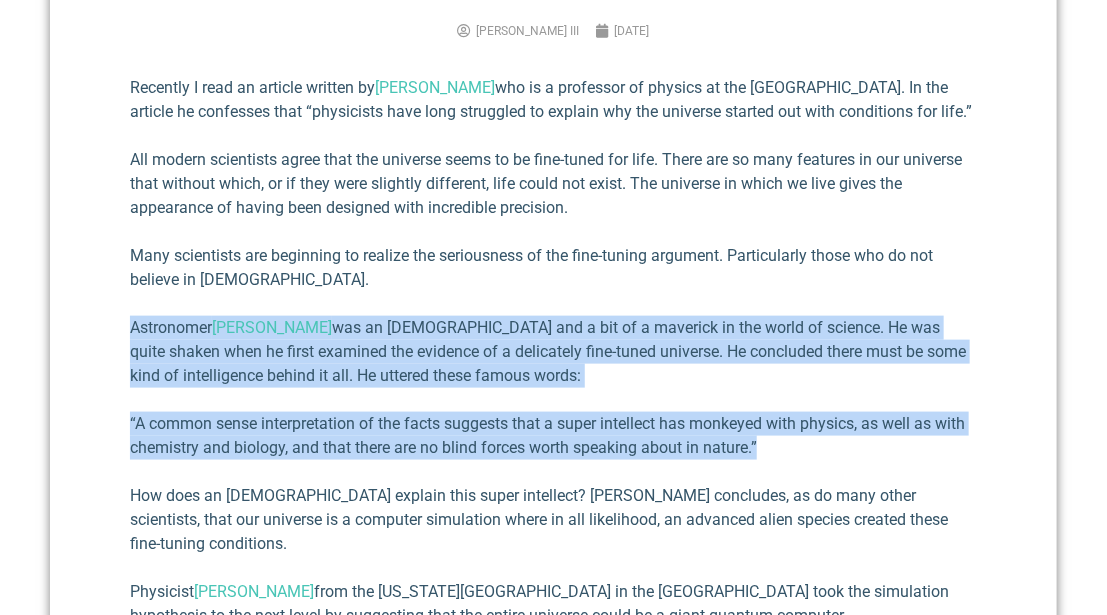 scroll, scrollTop: 668, scrollLeft: 0, axis: vertical 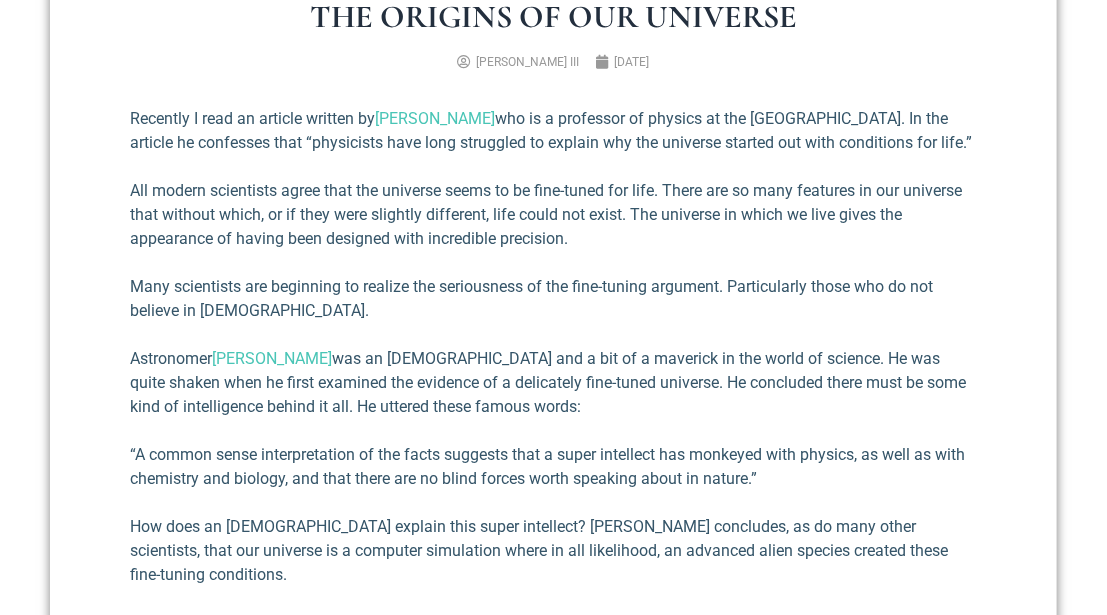 click on "All modern scientists agree that the universe seems to be fine-tuned for life. There are so many features in our universe that without which, or if they were slightly different, life could not exist. The universe in which we live gives the appearance of having been designed with incredible precision." at bounding box center [553, 215] 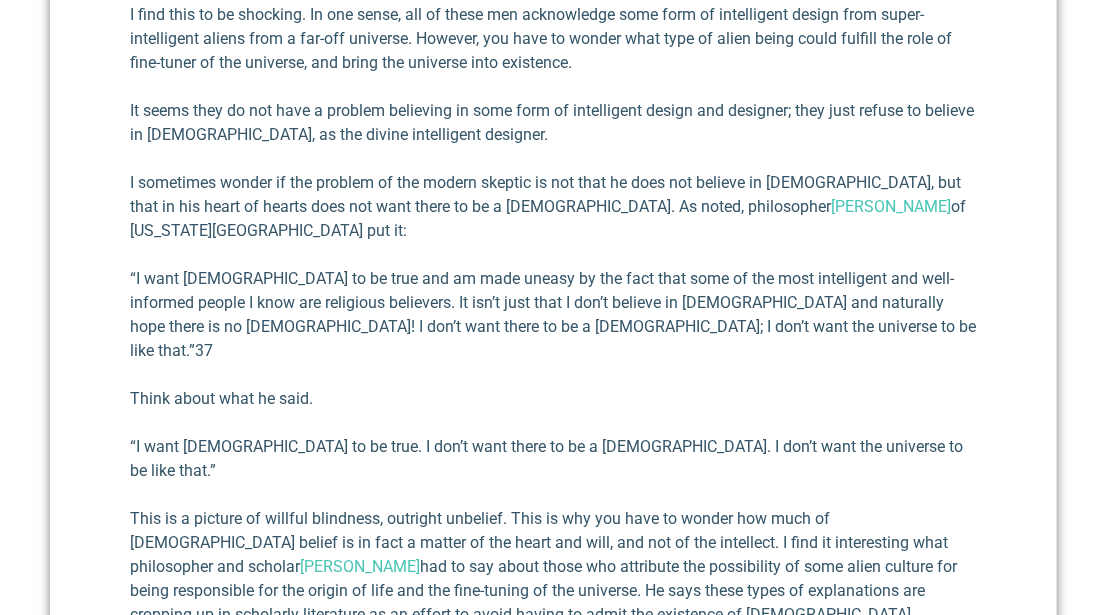 scroll, scrollTop: 1965, scrollLeft: 0, axis: vertical 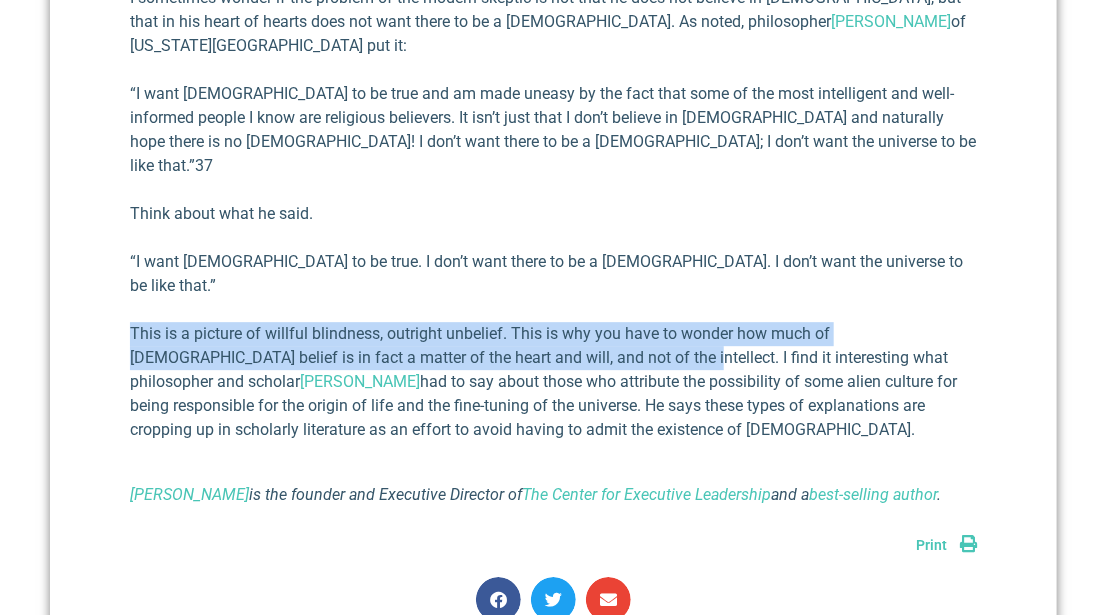 drag, startPoint x: 535, startPoint y: 285, endPoint x: 101, endPoint y: 243, distance: 436.02753 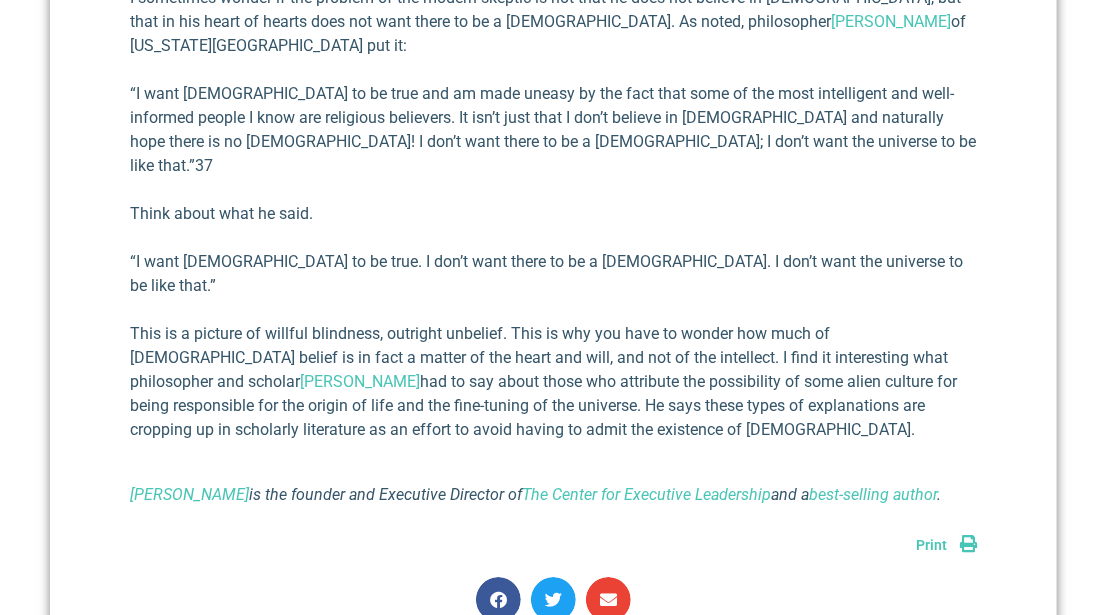 click on "Recently I read an article written by  Dr. Melvin Vopson  who is a professor of physics at the University of Portsmouth. In the article he confesses that “physicists have long struggled to explain why the universe started out with conditions for life.”
All modern scientists agree that the universe seems to be fine-tuned for life. There are so many features in our universe that without which, or if they were slightly different, life could not exist. The universe in which we live gives the appearance of having been designed with incredible precision.
Many scientists are beginning to realize the seriousness of the fine-tuning argument. Particularly those who do not believe in God.
Astronomer  Fred Hoyle  was an atheist and a bit of a maverick in the world of science. He was quite shaken when he first examined the evidence of a delicately fine-tuned universe. He concluded there must be some kind of intelligence behind it all. He uttered these famous words:
Physicist  Seth Lloyd" at bounding box center [553, -342] 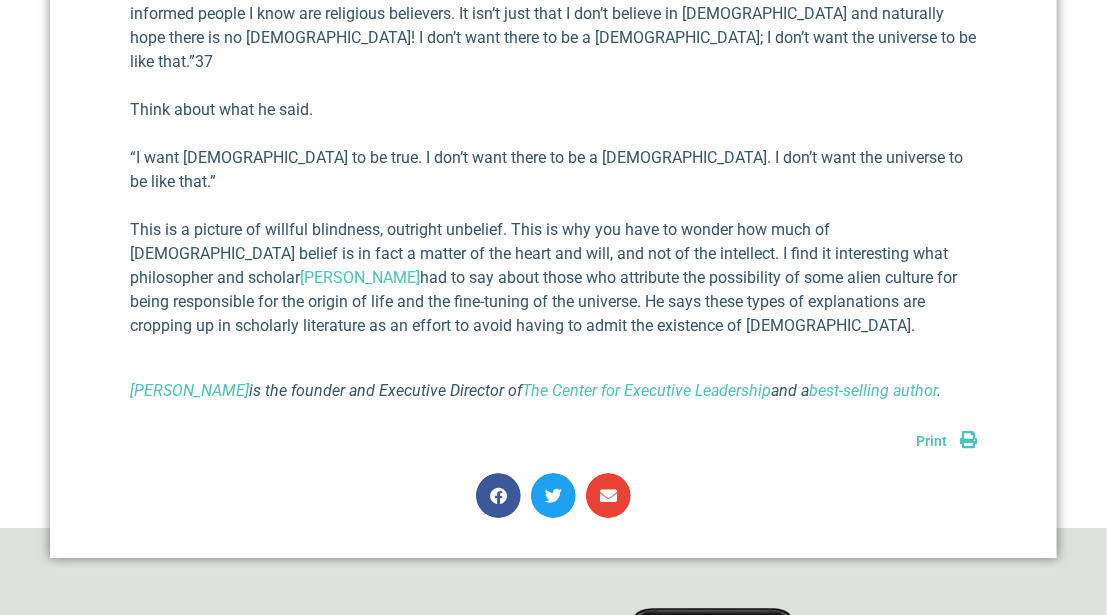 scroll, scrollTop: 1780, scrollLeft: 0, axis: vertical 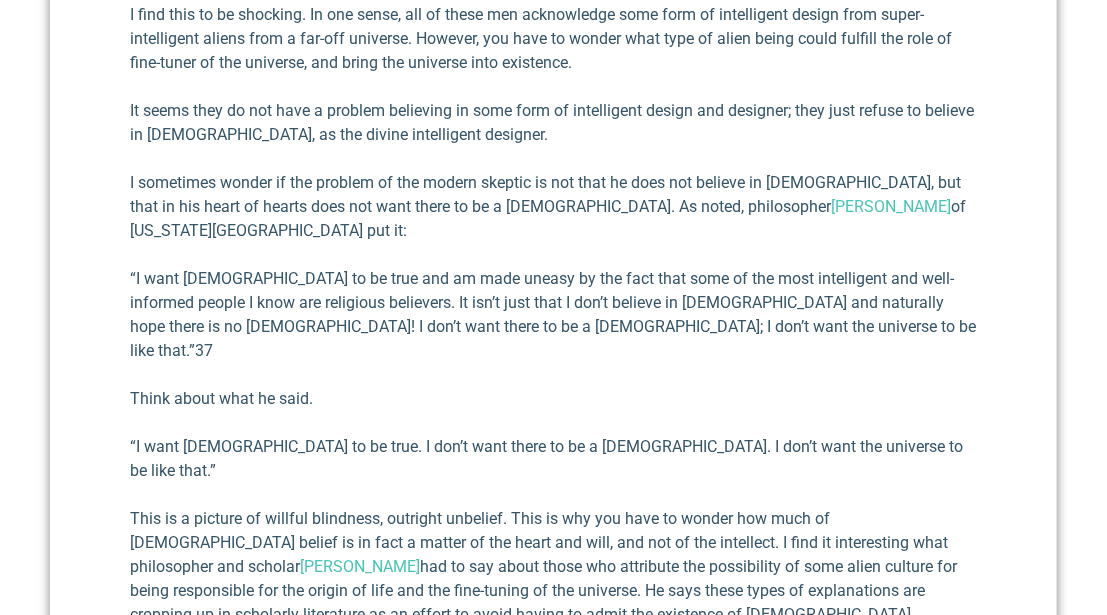 click on "“I want atheism to be true and am made uneasy by the fact that some of the most intelligent and well-informed people I know are religious believers. It isn’t just that I don’t believe in God and naturally hope there is no God! I don’t want there to be a God; I don’t want the universe to be like that.”37" at bounding box center (553, 315) 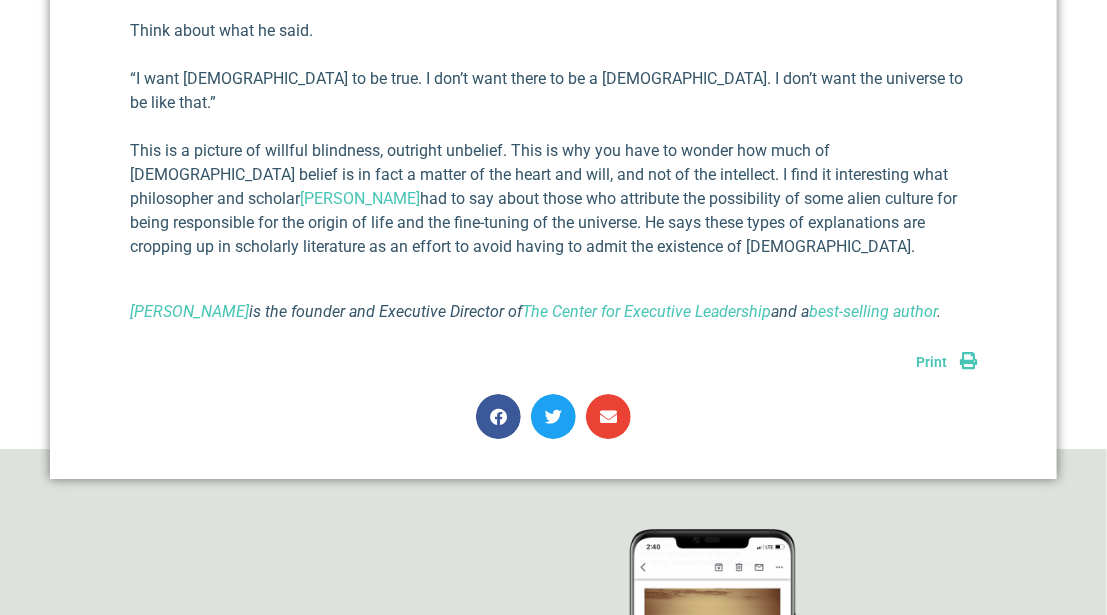 scroll, scrollTop: 2150, scrollLeft: 0, axis: vertical 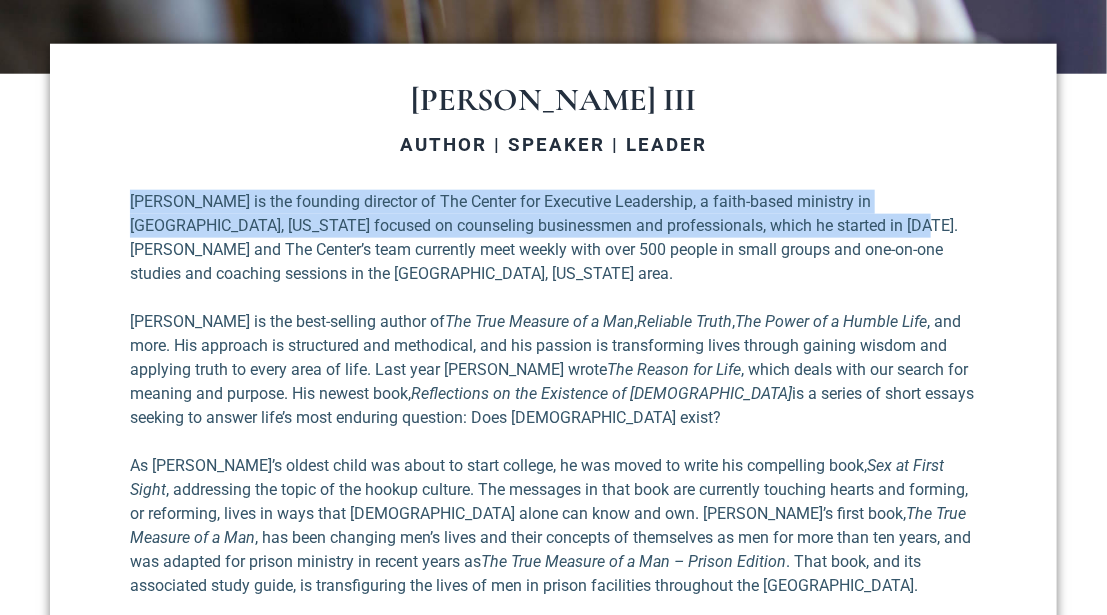 drag, startPoint x: 860, startPoint y: 231, endPoint x: 51, endPoint y: 203, distance: 809.4844 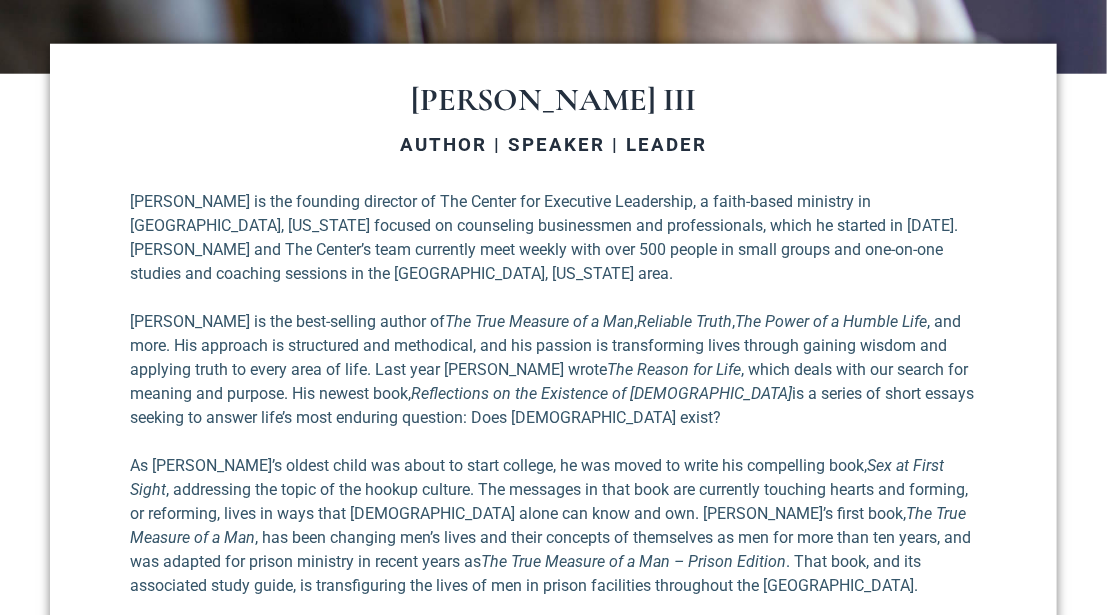 click on "[PERSON_NAME] is the best-selling author of  The True Measure of a Man ,  Reliable Truth ,  The Power of a Humble Life , and more. His approach is structured and methodical, and his passion is transforming lives through gaining wisdom and applying truth to every area of life. Last year [PERSON_NAME] wrote  The Reason for Life , which deals with our search for meaning and purpose. His newest book,  Reflections on the Existence of [DEMOGRAPHIC_DATA]  is a series of short essays seeking to answer life’s most enduring question: Does [DEMOGRAPHIC_DATA] exist?" at bounding box center (553, 370) 